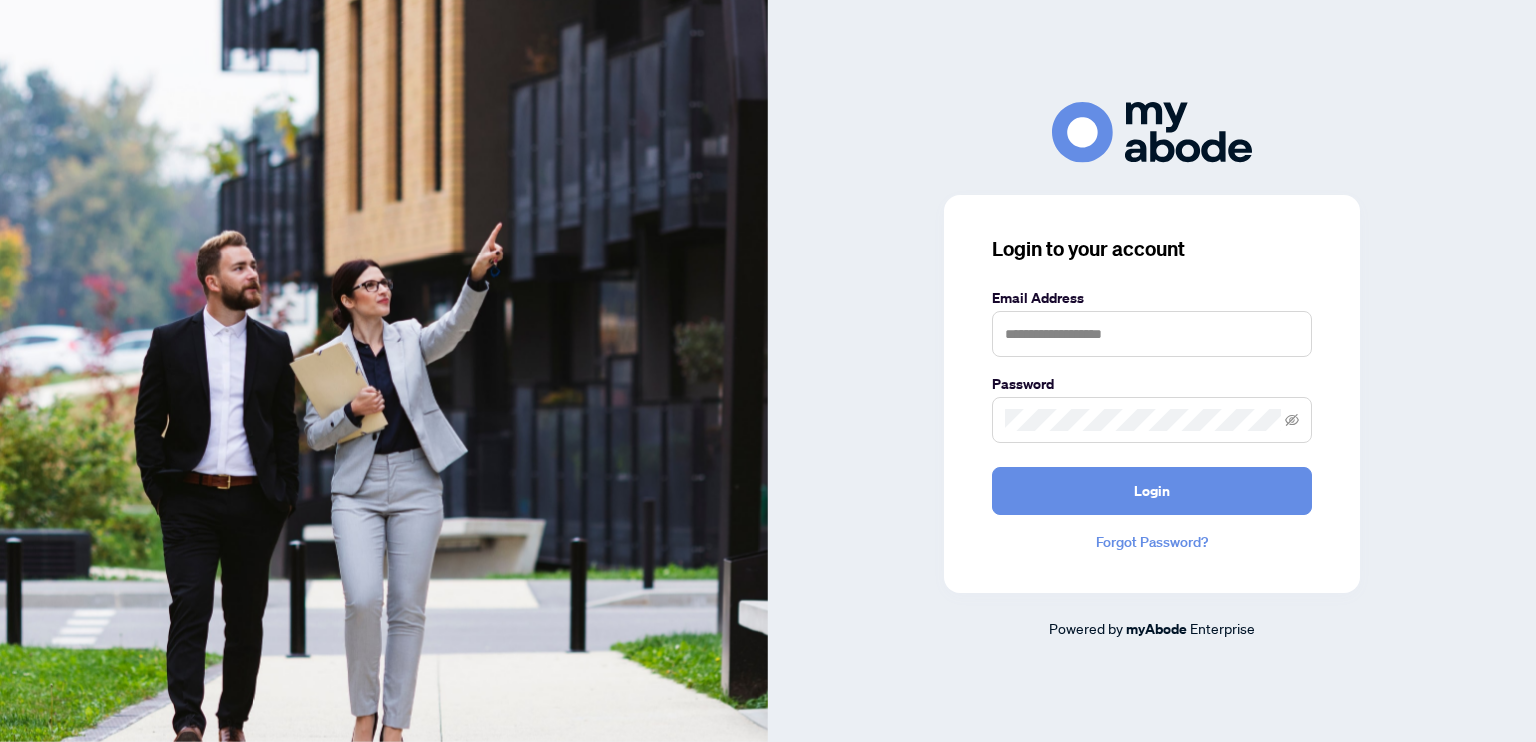 scroll, scrollTop: 0, scrollLeft: 0, axis: both 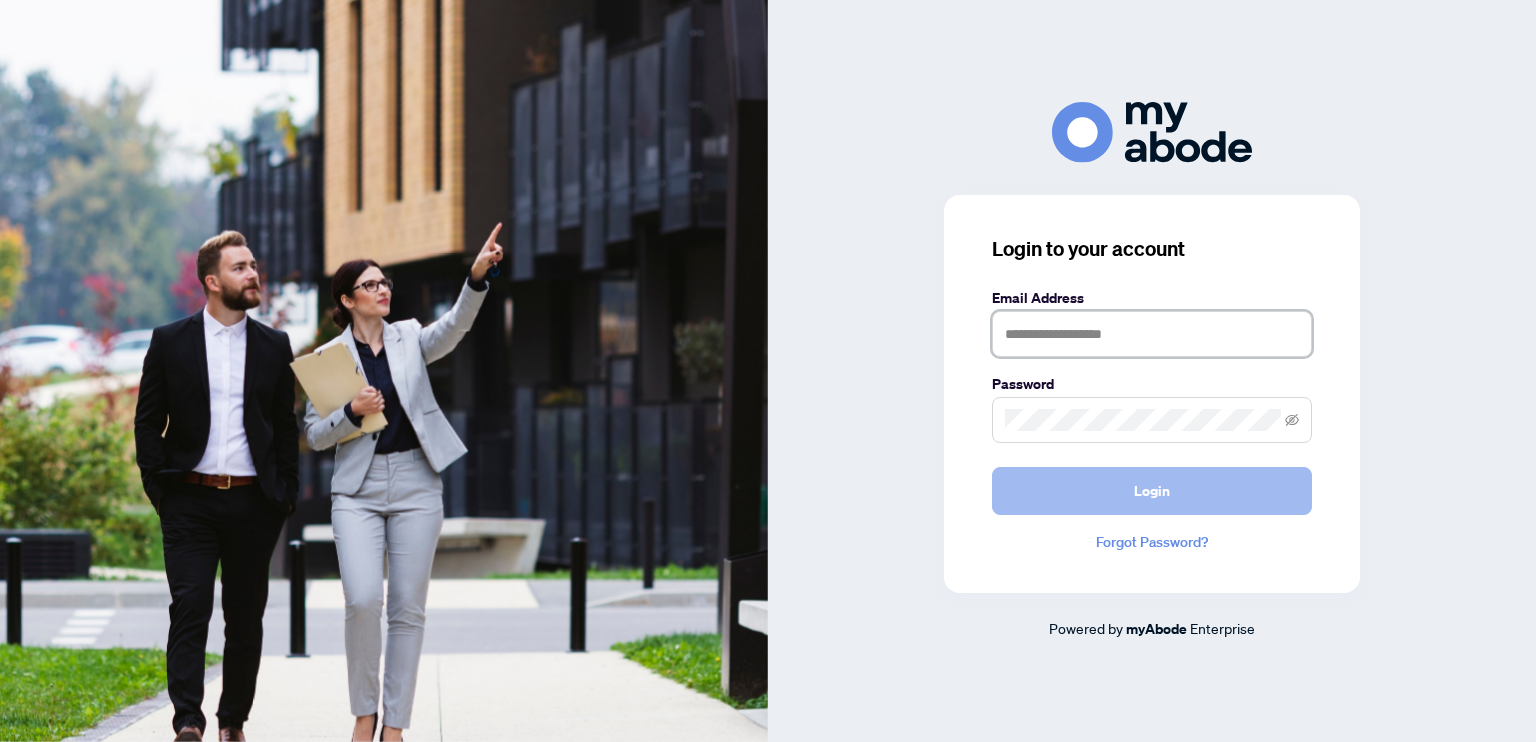 type on "**********" 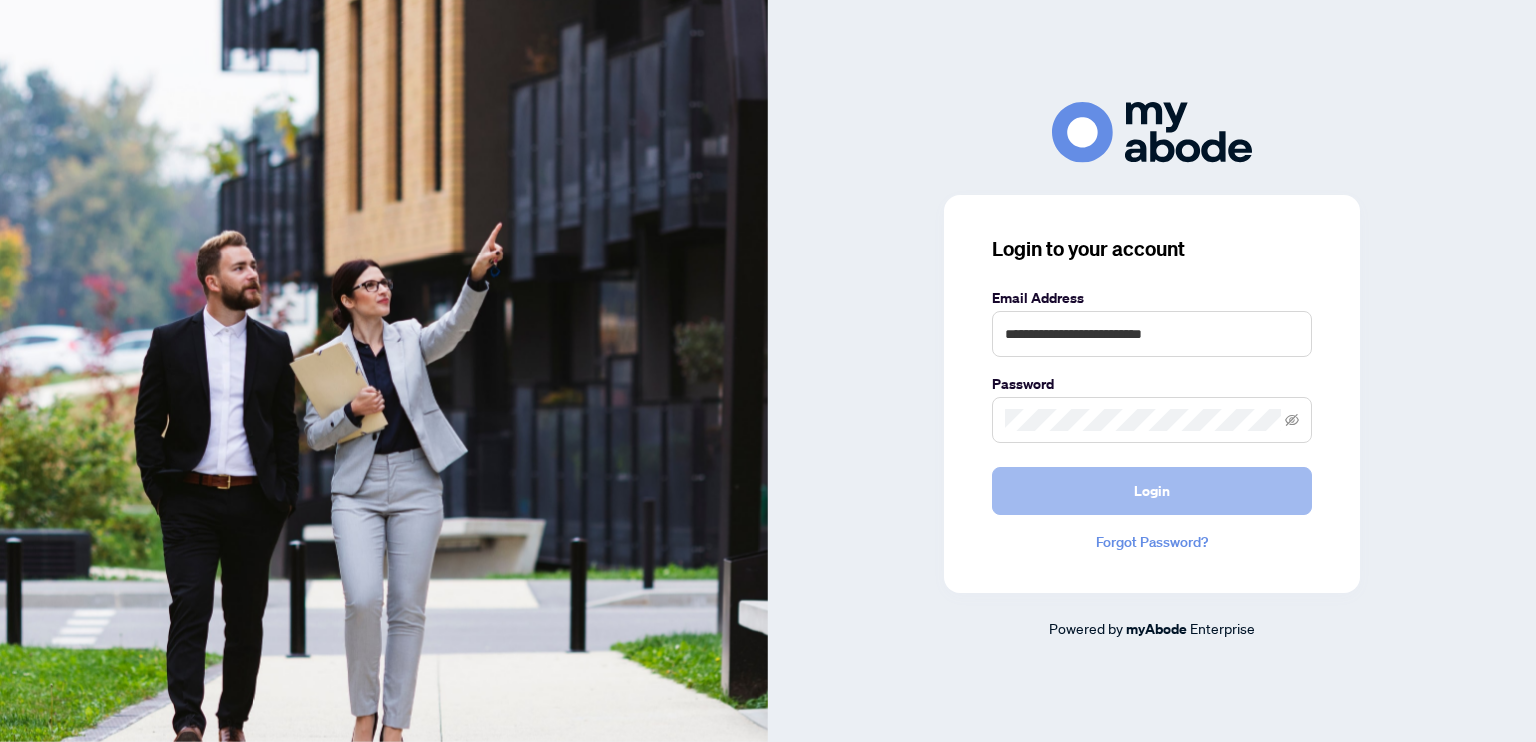 click on "Login" at bounding box center [1152, 491] 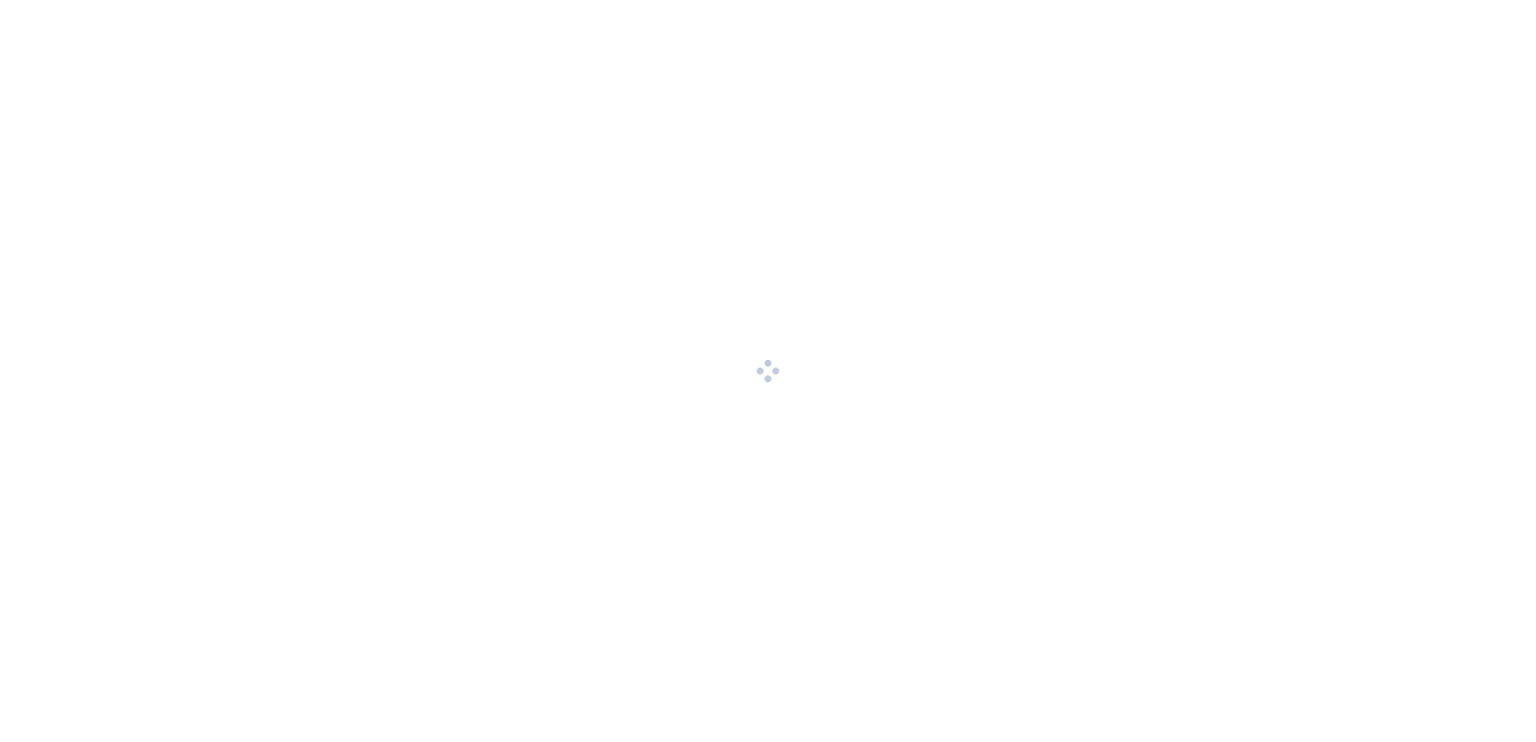 scroll, scrollTop: 0, scrollLeft: 0, axis: both 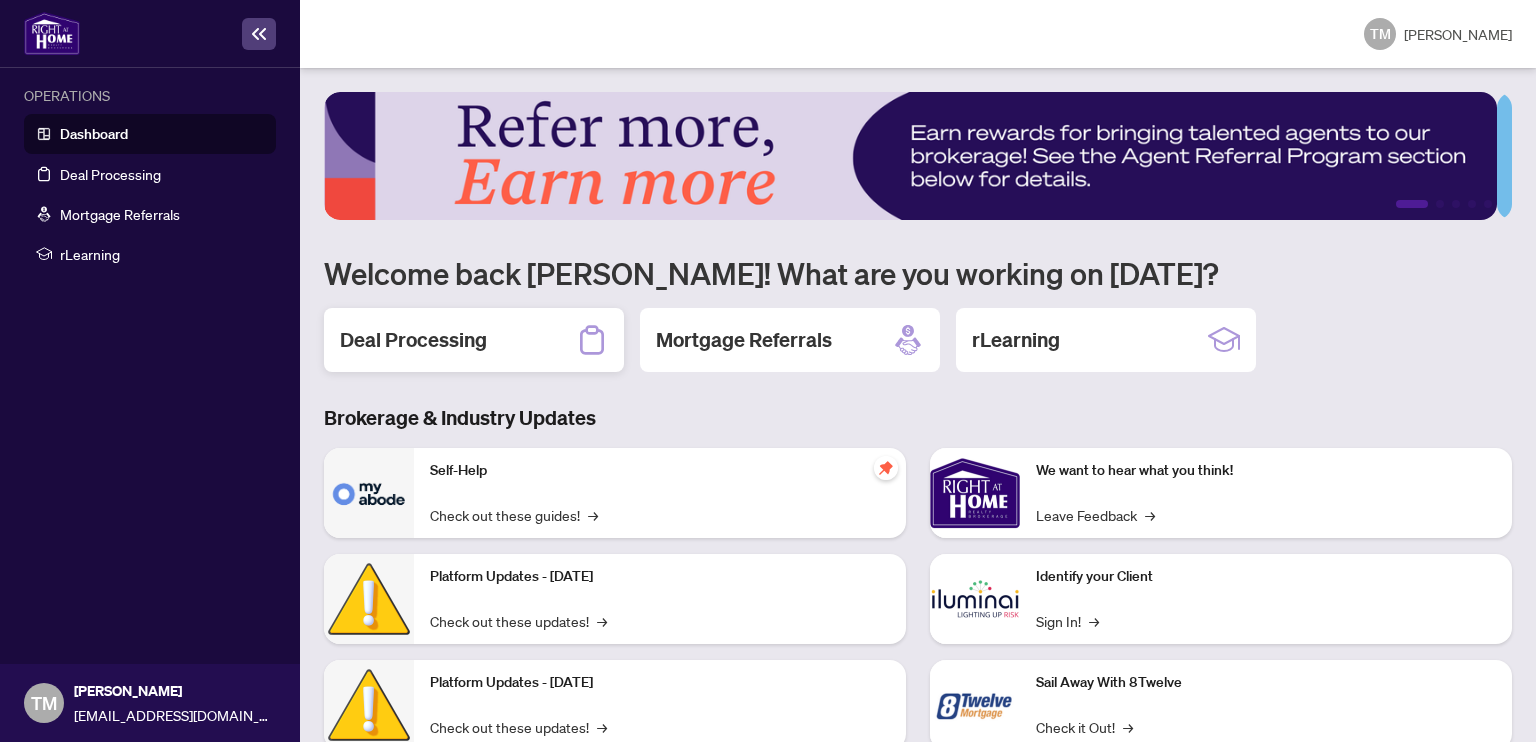 click on "Deal Processing" at bounding box center (413, 340) 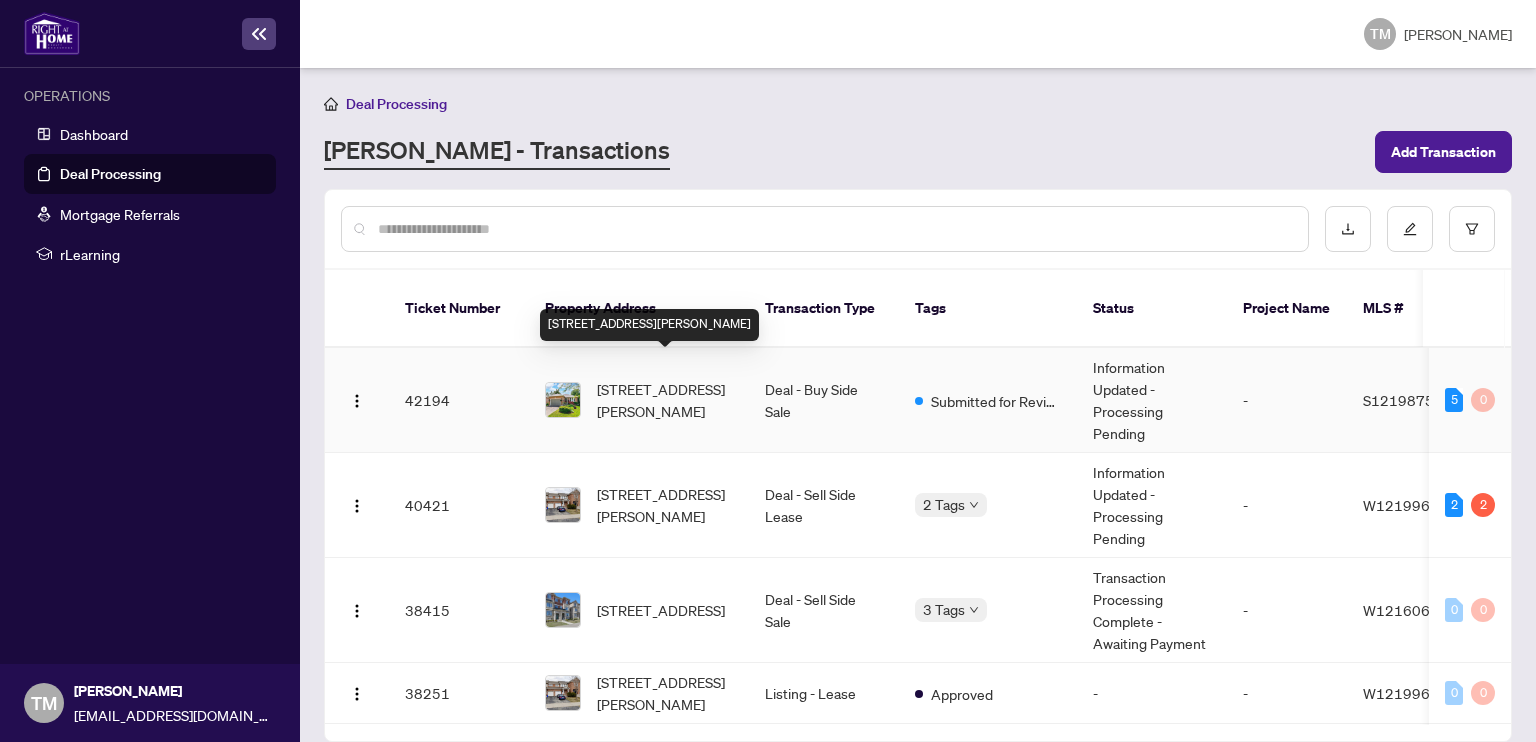 click on "[STREET_ADDRESS][PERSON_NAME]" at bounding box center (665, 400) 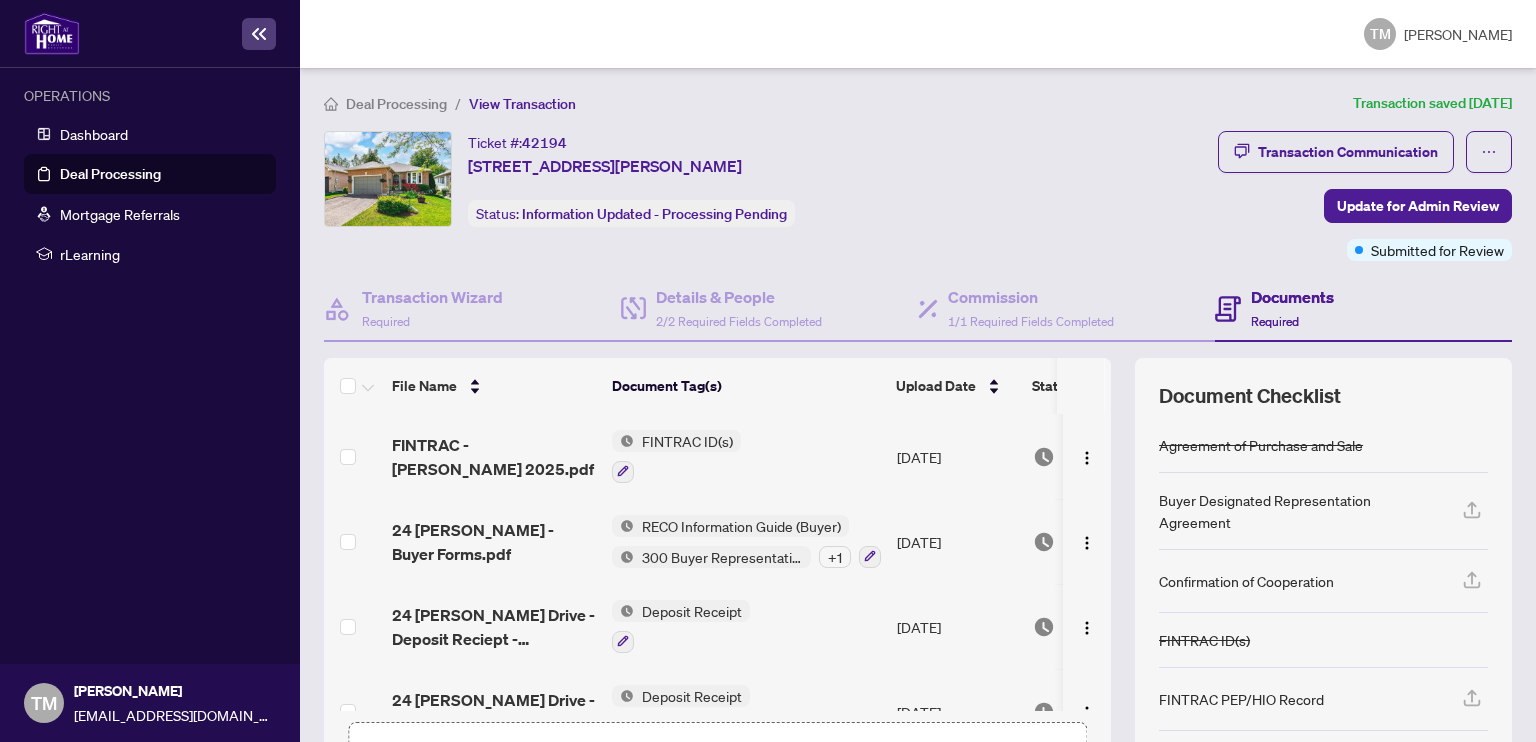 click on "Ticket #:  42194 [STREET_ADDRESS][PERSON_NAME] Status:   Information Updated - Processing Pending Update for Admin Review" at bounding box center [767, 179] 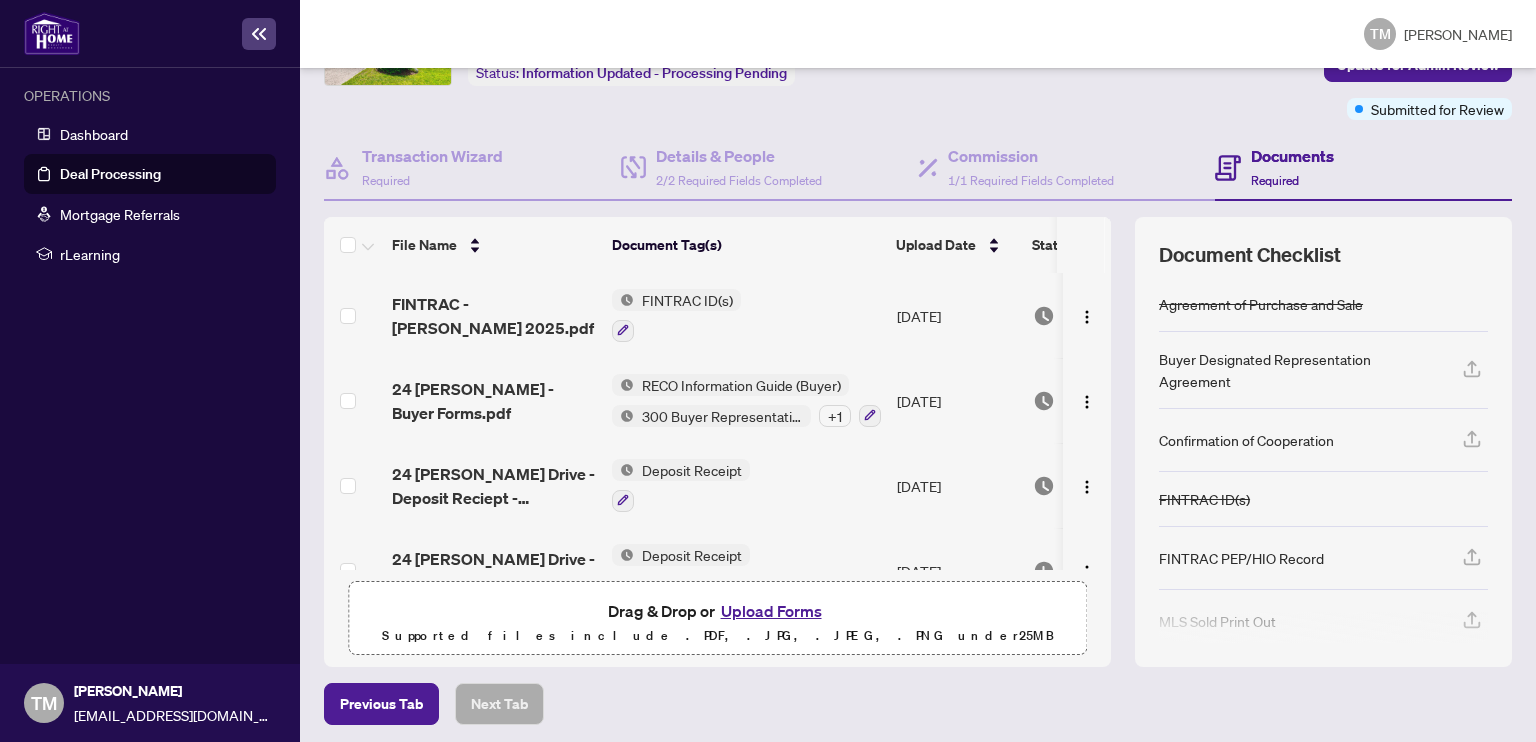 scroll, scrollTop: 144, scrollLeft: 0, axis: vertical 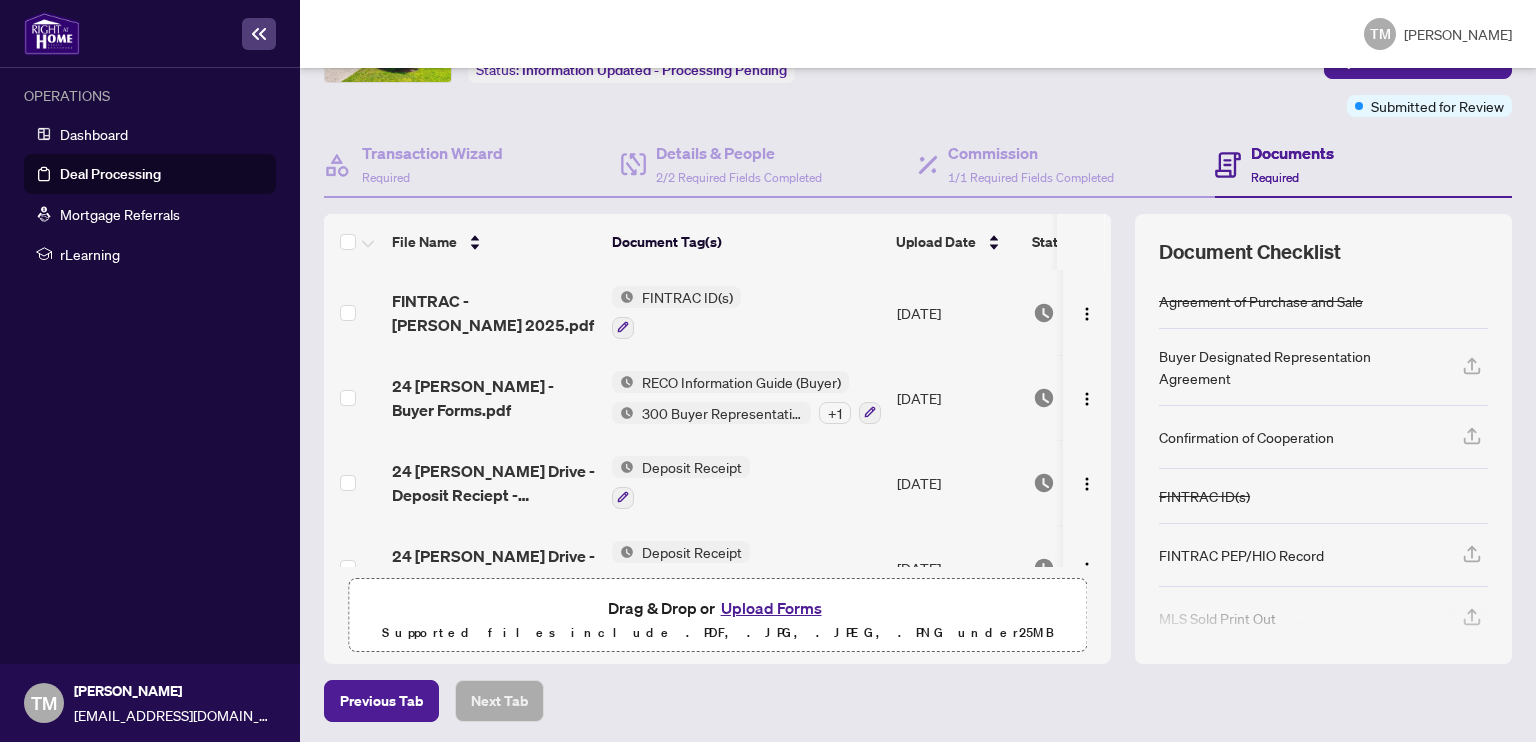 click on "Upload Forms" at bounding box center (771, 608) 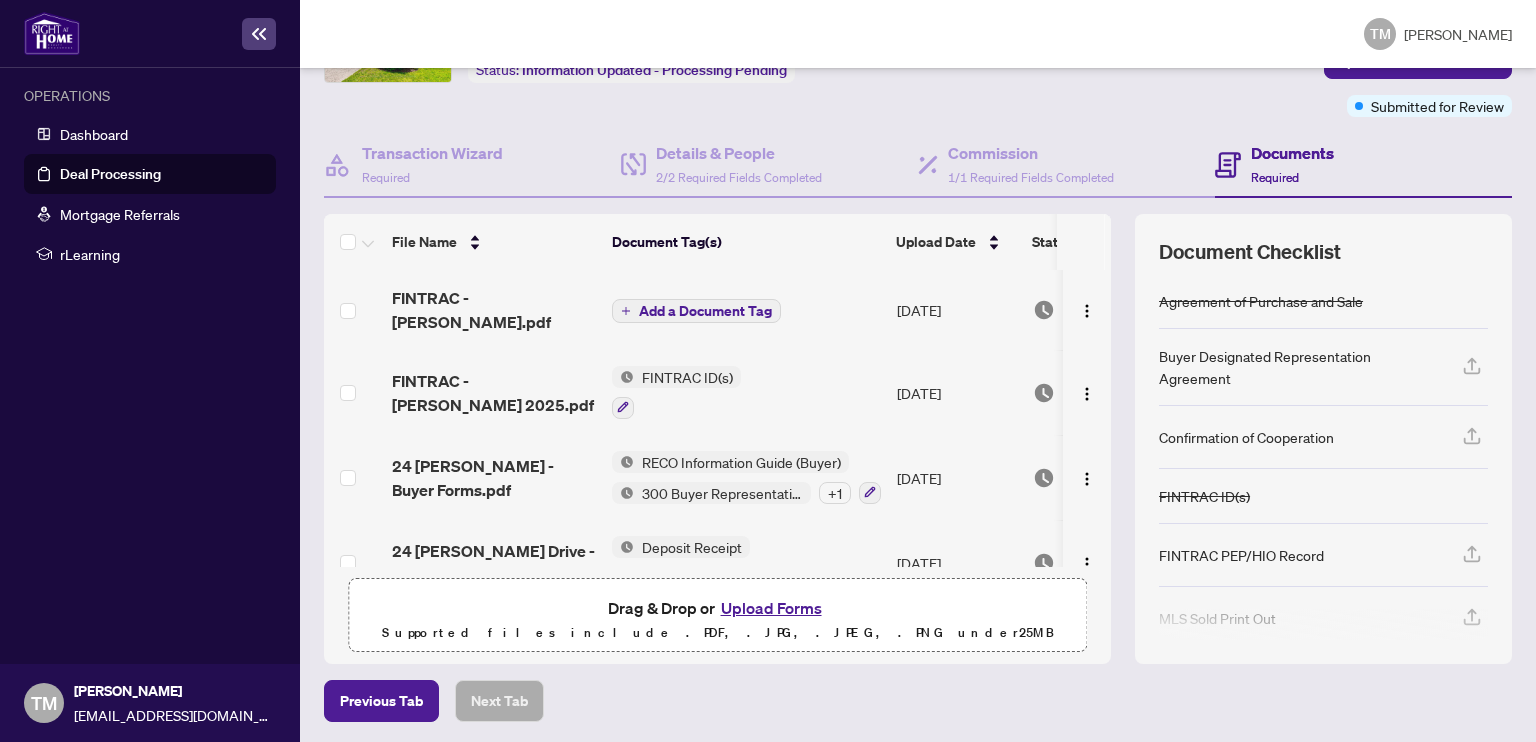 click on "Add a Document Tag" at bounding box center [746, 310] 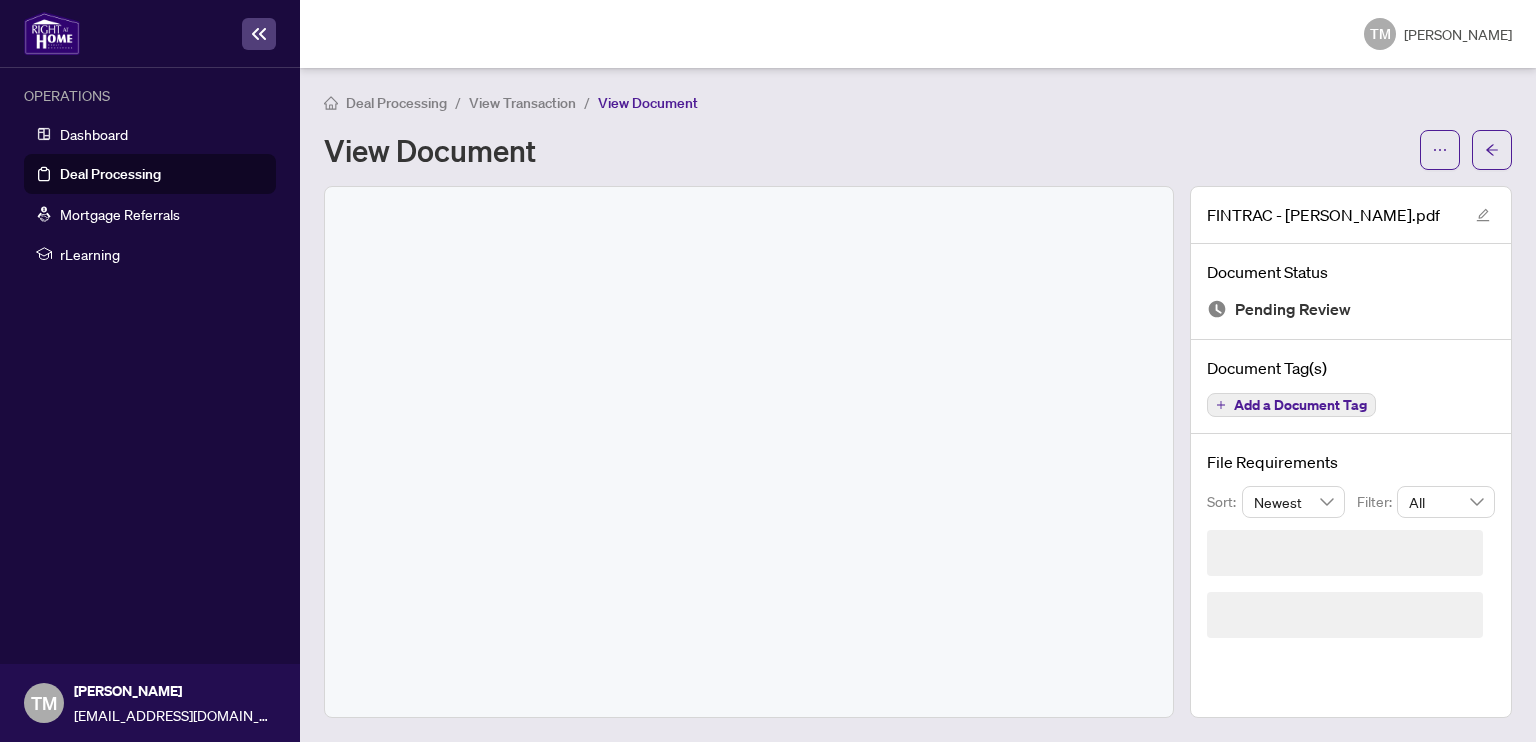 scroll, scrollTop: 0, scrollLeft: 0, axis: both 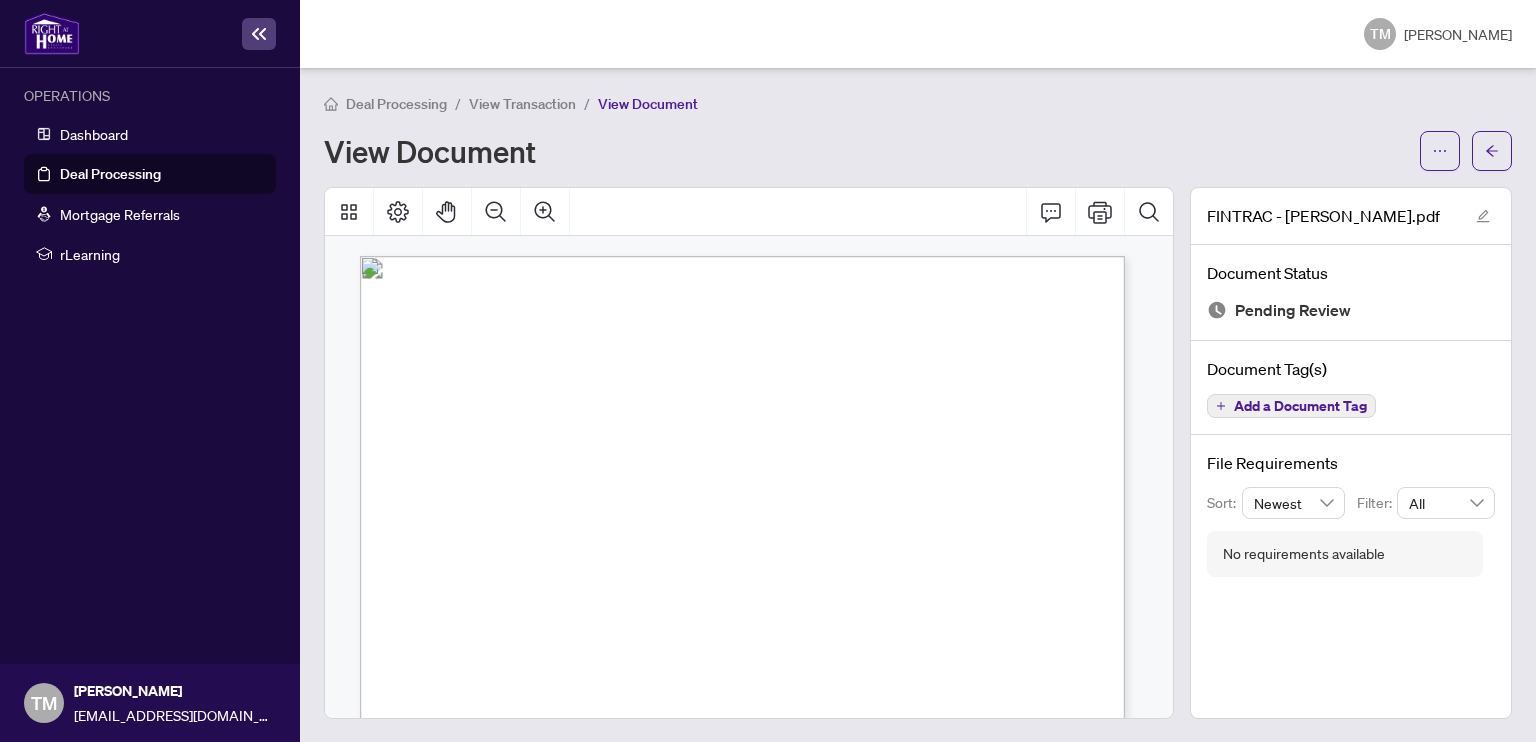 click on "member whenever they act in respect to the purchase or sale of real estate." at bounding box center [682, 350] 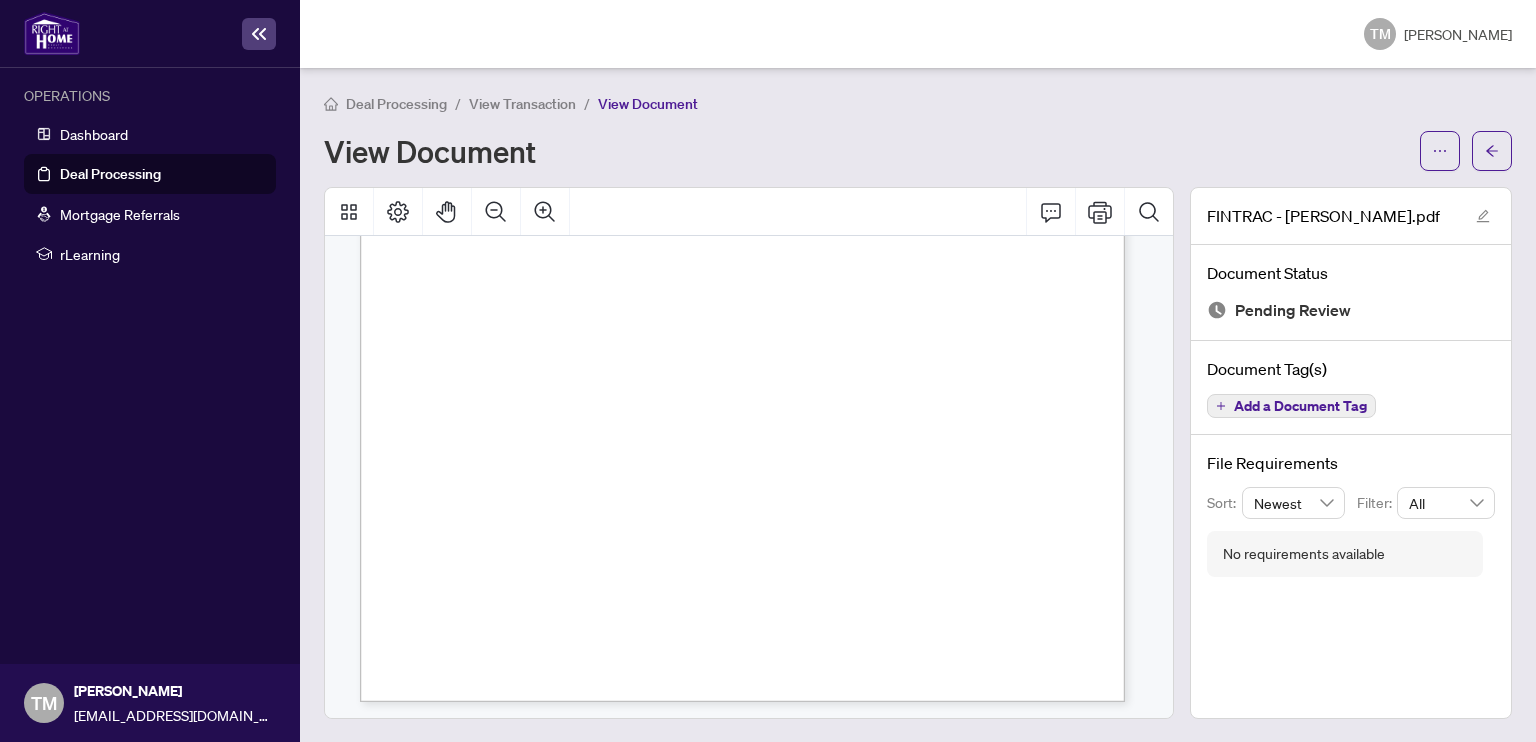 scroll, scrollTop: 6636, scrollLeft: 0, axis: vertical 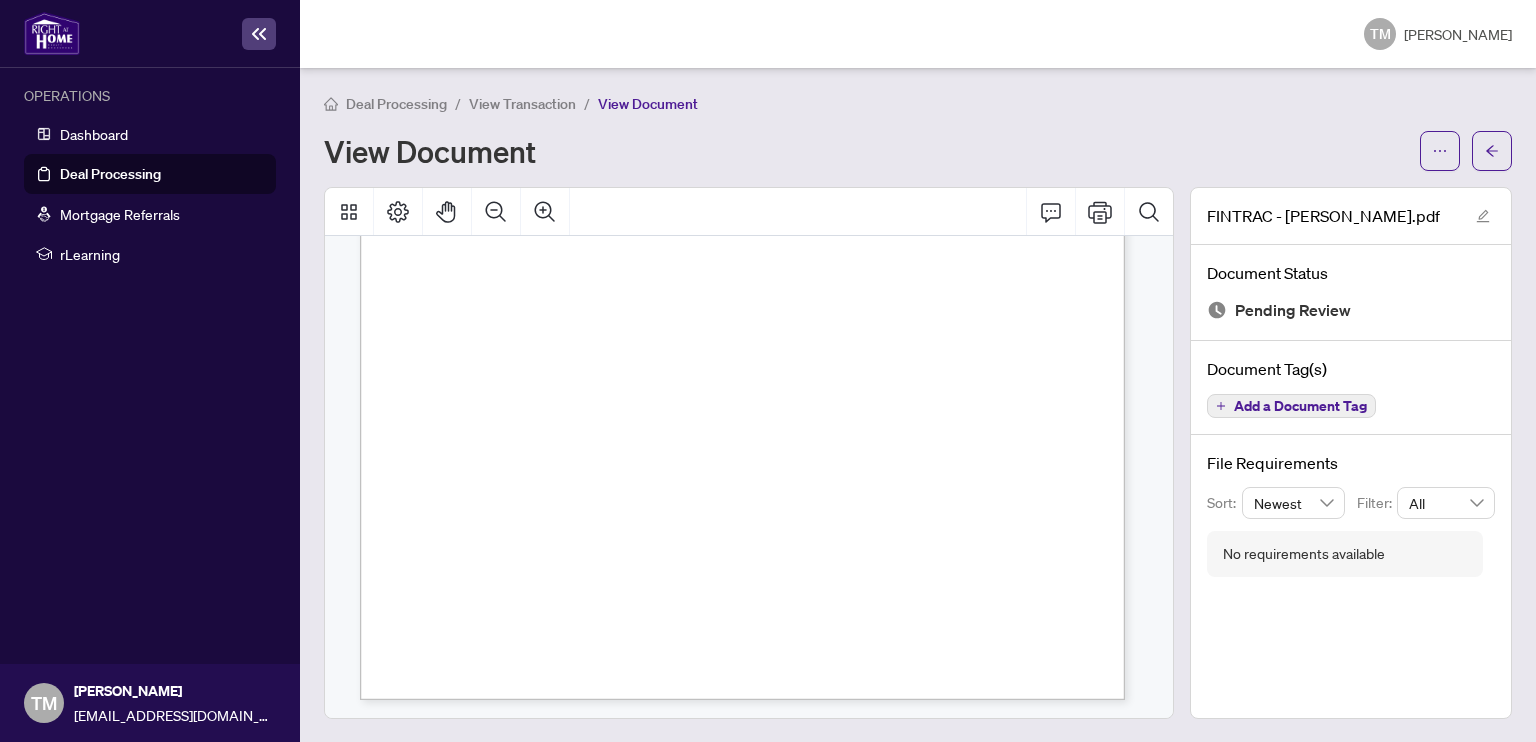 click on "Add a Document Tag" at bounding box center (1300, 406) 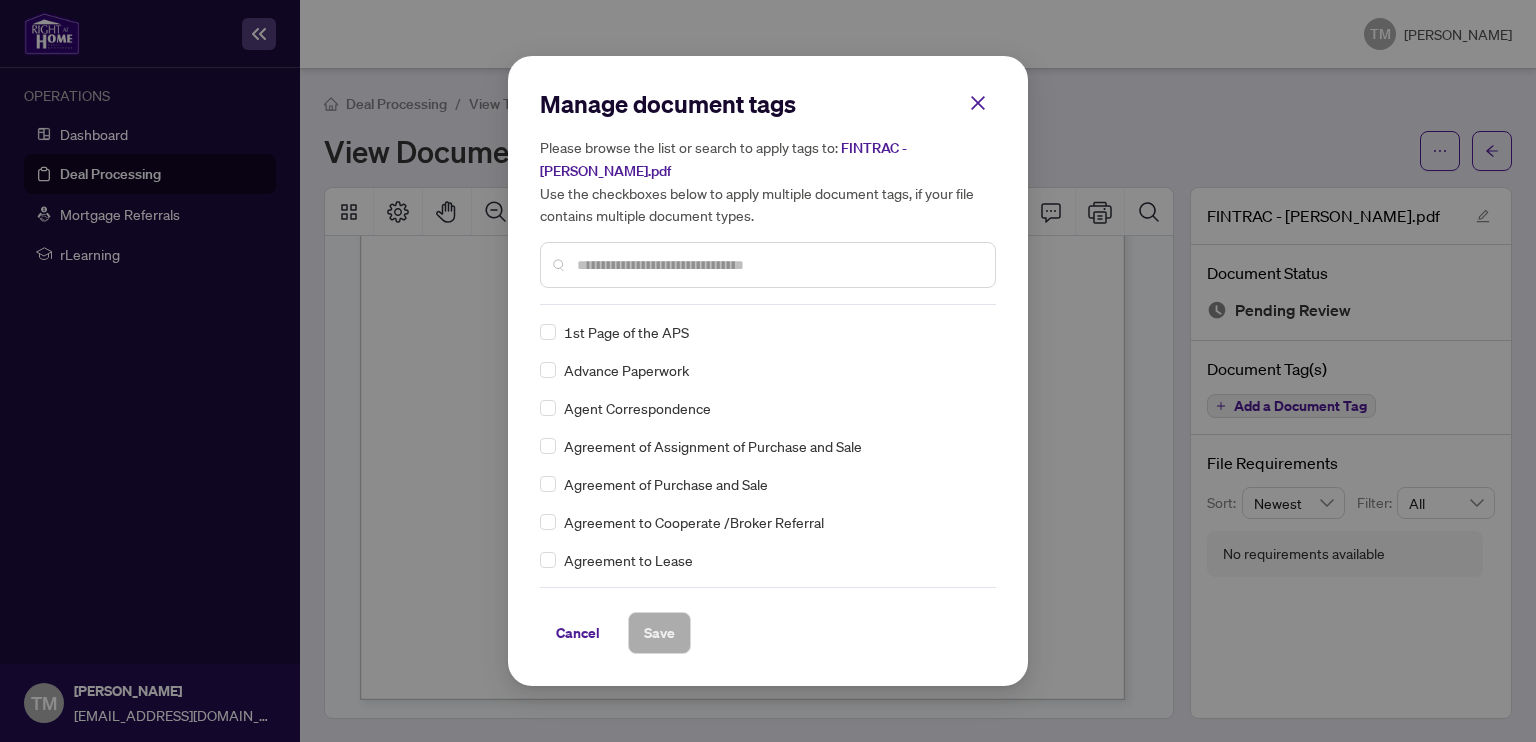 click at bounding box center [778, 265] 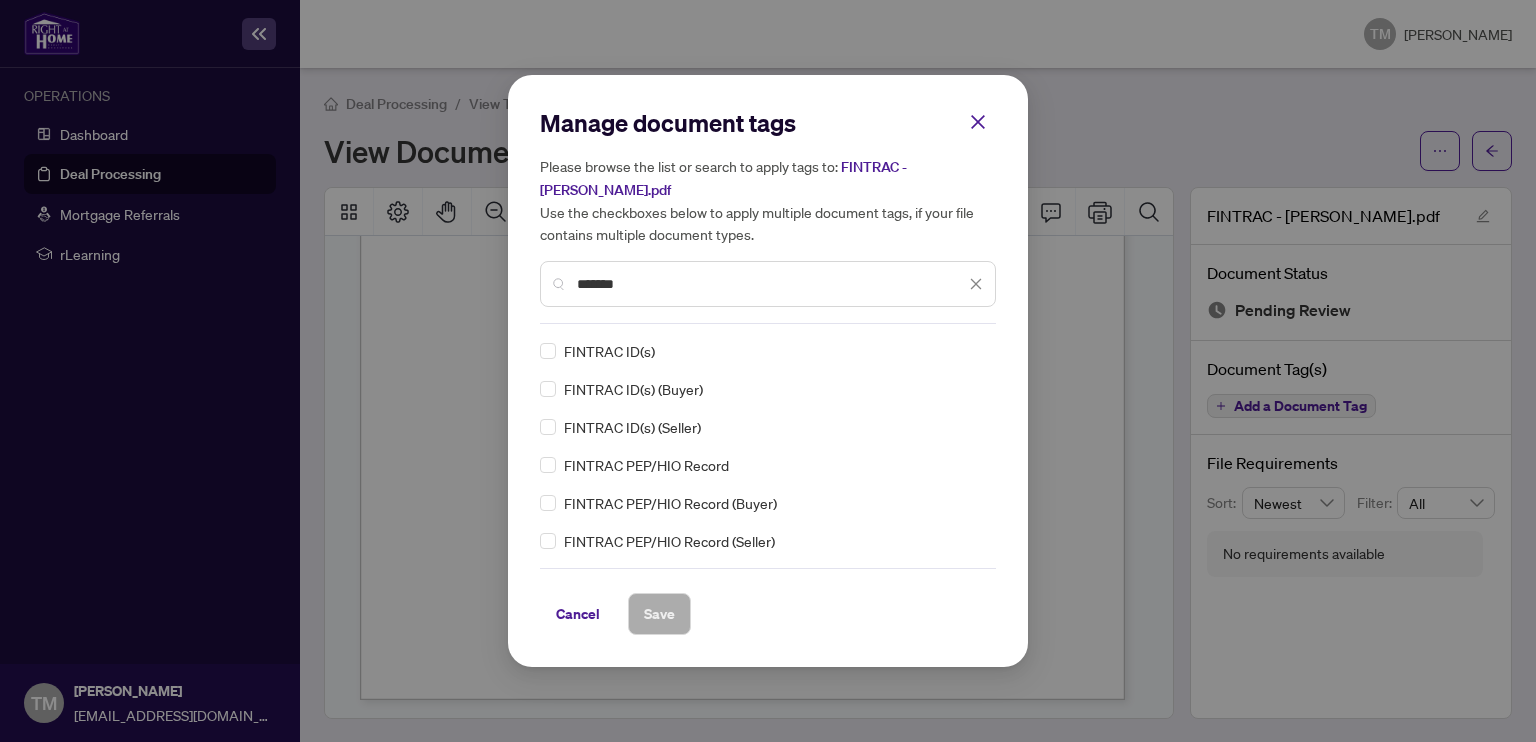 type on "*******" 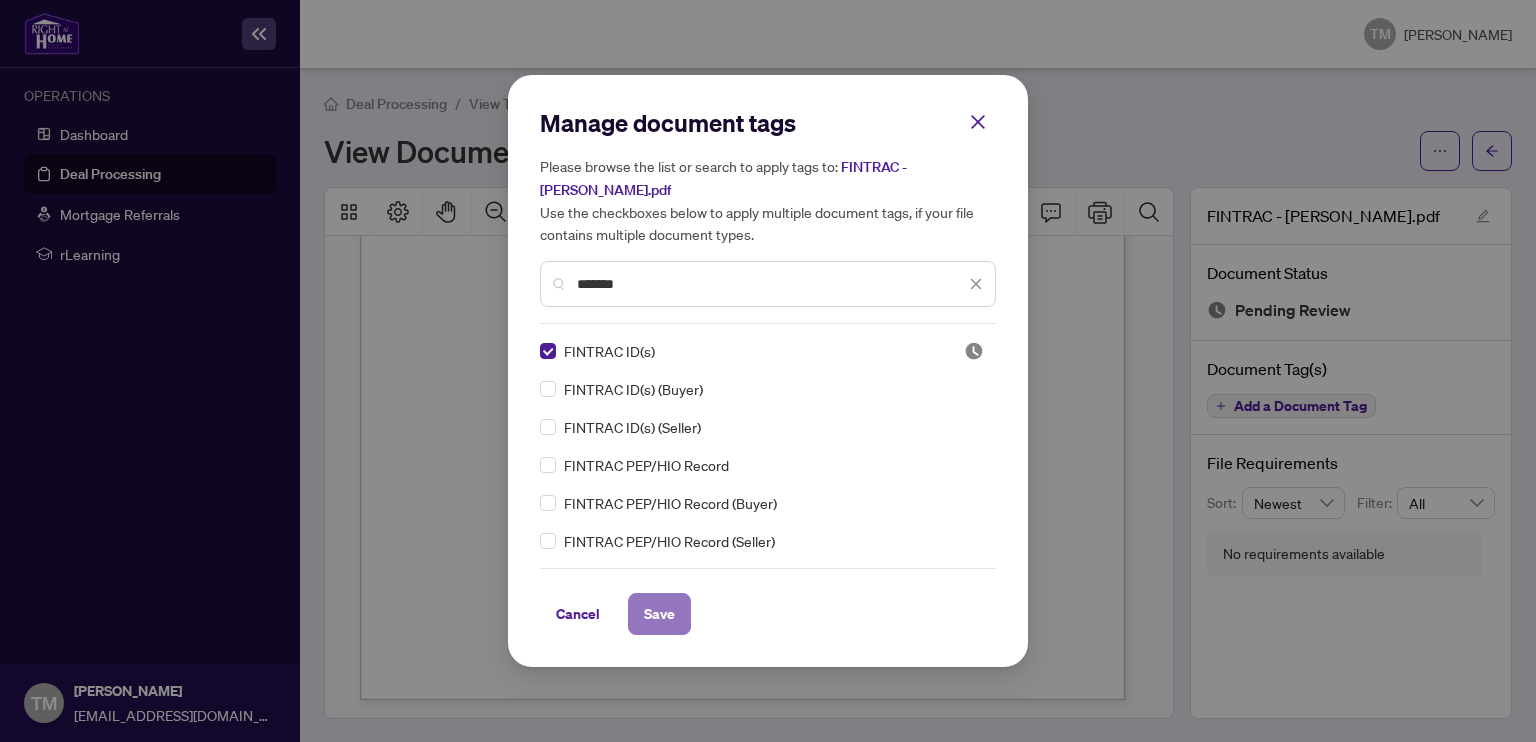 click on "Save" at bounding box center [659, 614] 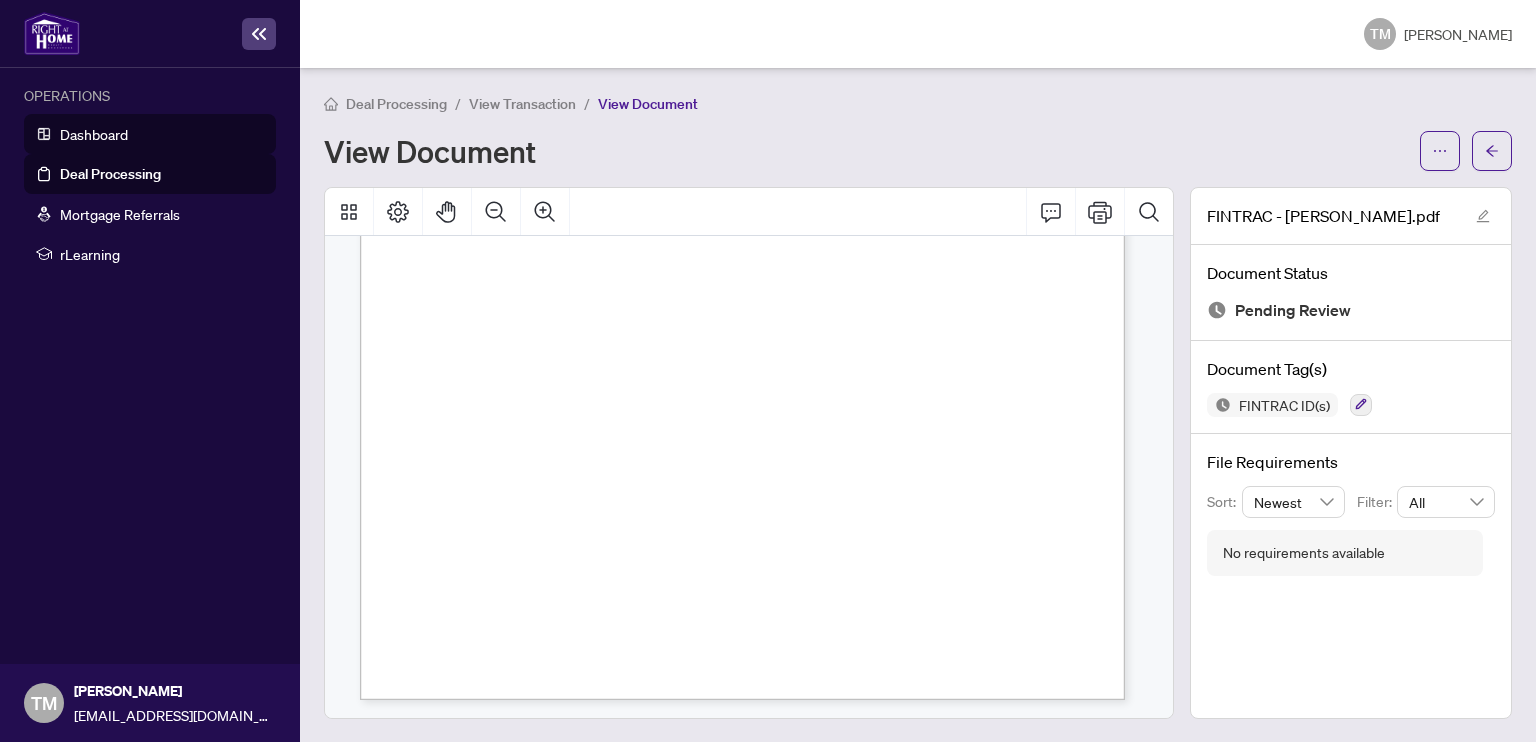 click on "Dashboard" at bounding box center (94, 134) 